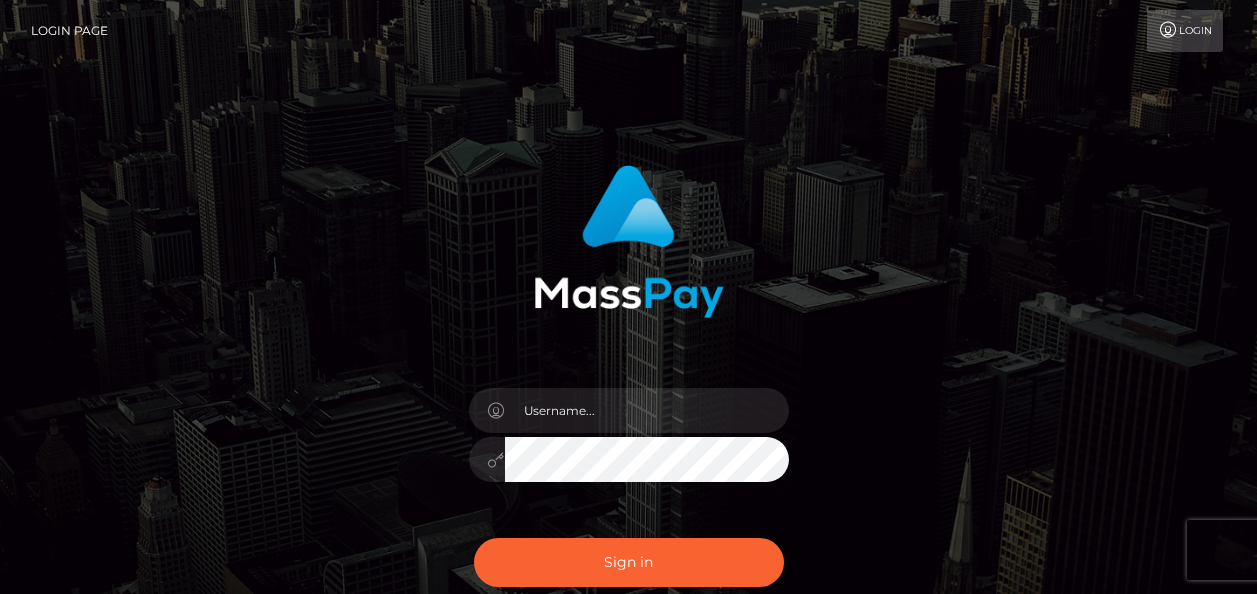 scroll, scrollTop: 0, scrollLeft: 0, axis: both 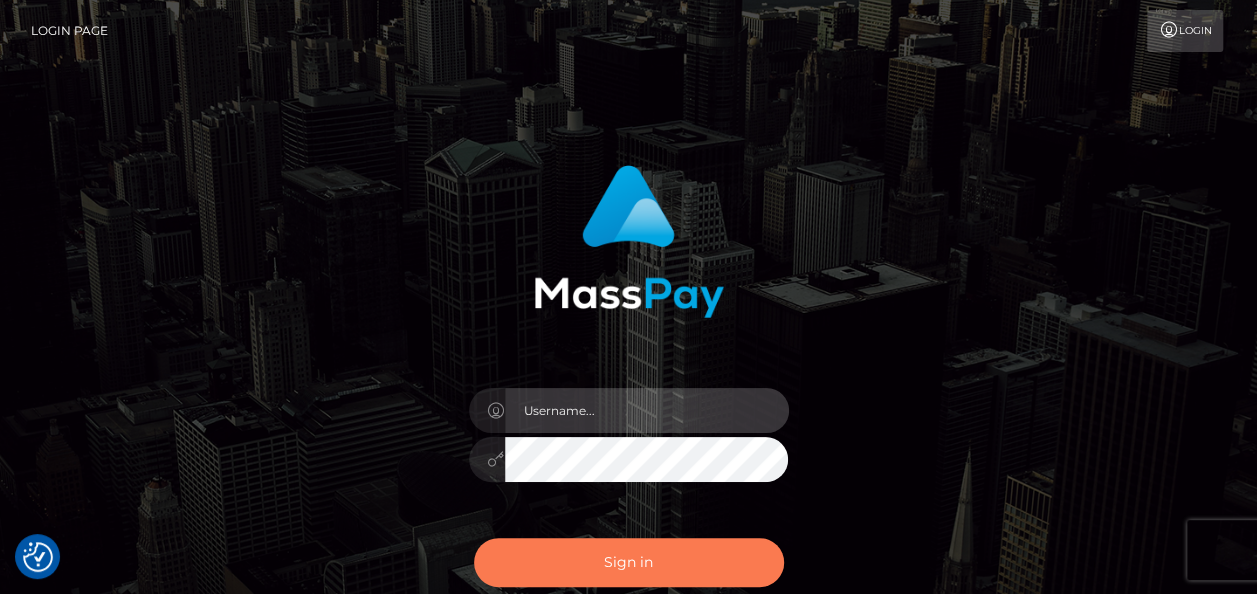 type on "india.of" 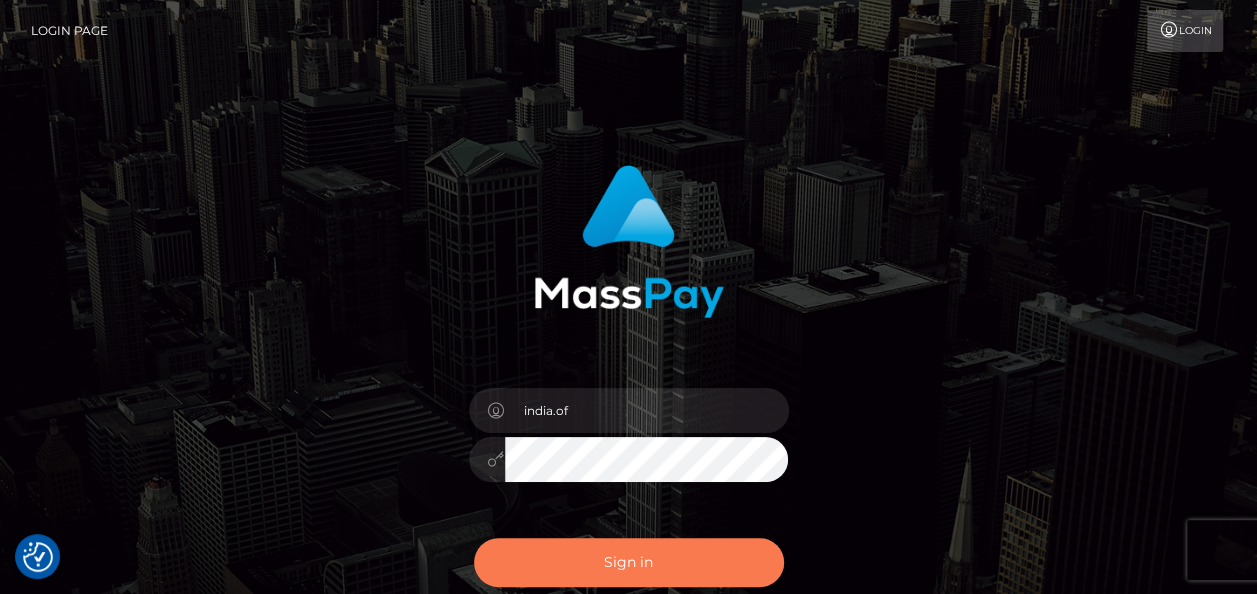click on "Sign in" at bounding box center (629, 562) 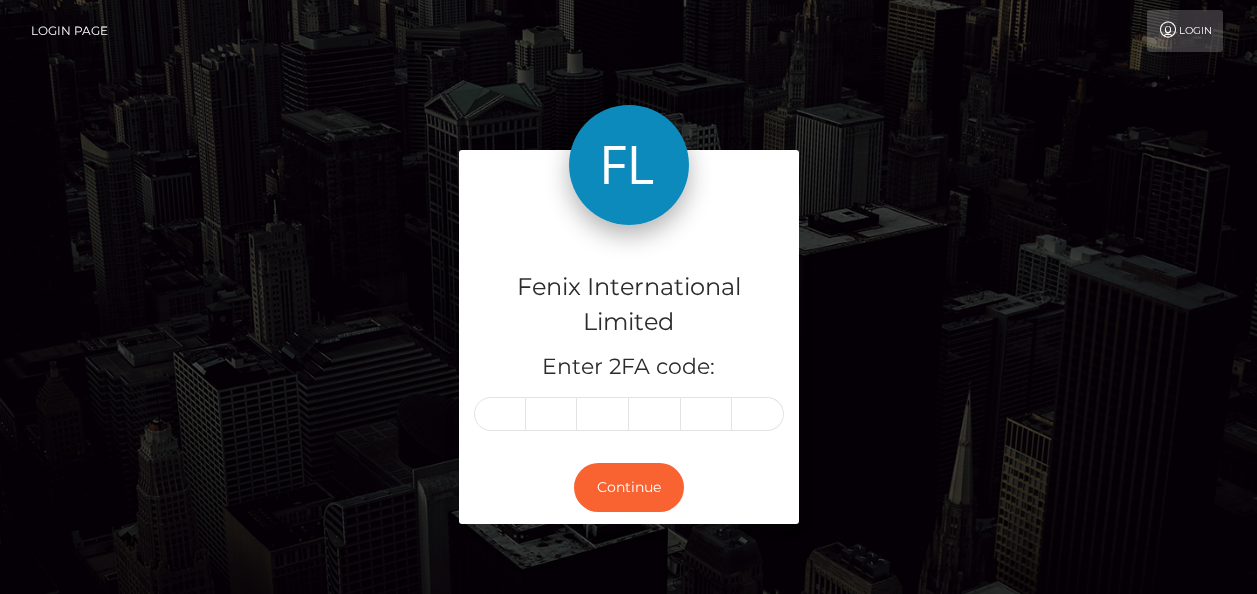 scroll, scrollTop: 0, scrollLeft: 0, axis: both 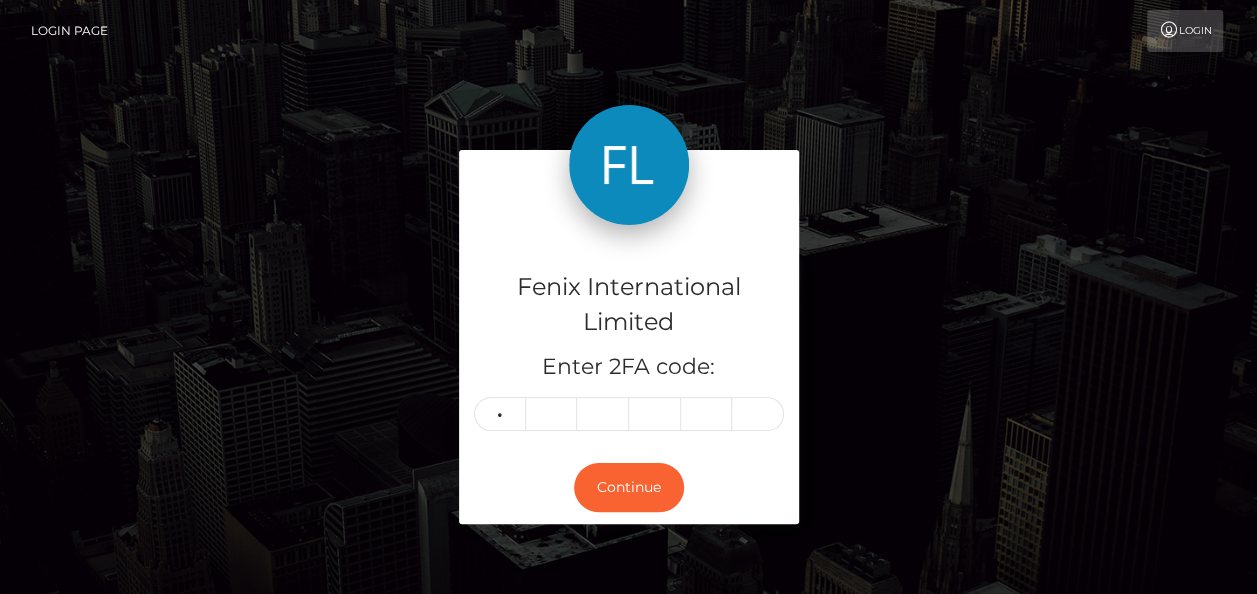 type on "1" 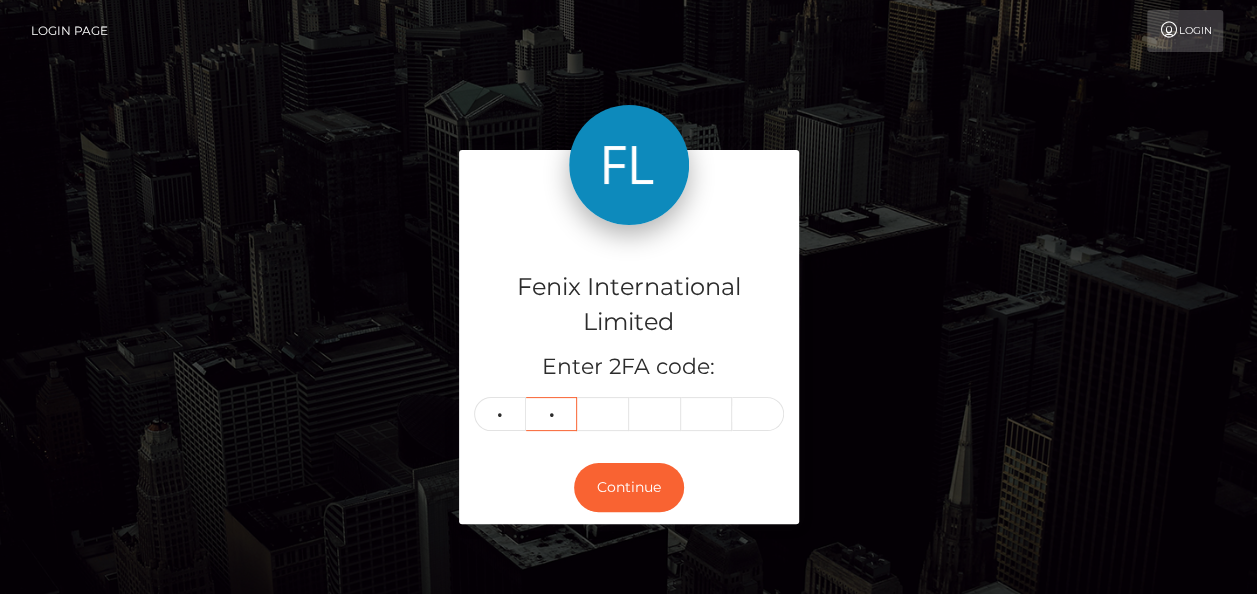 type on "8" 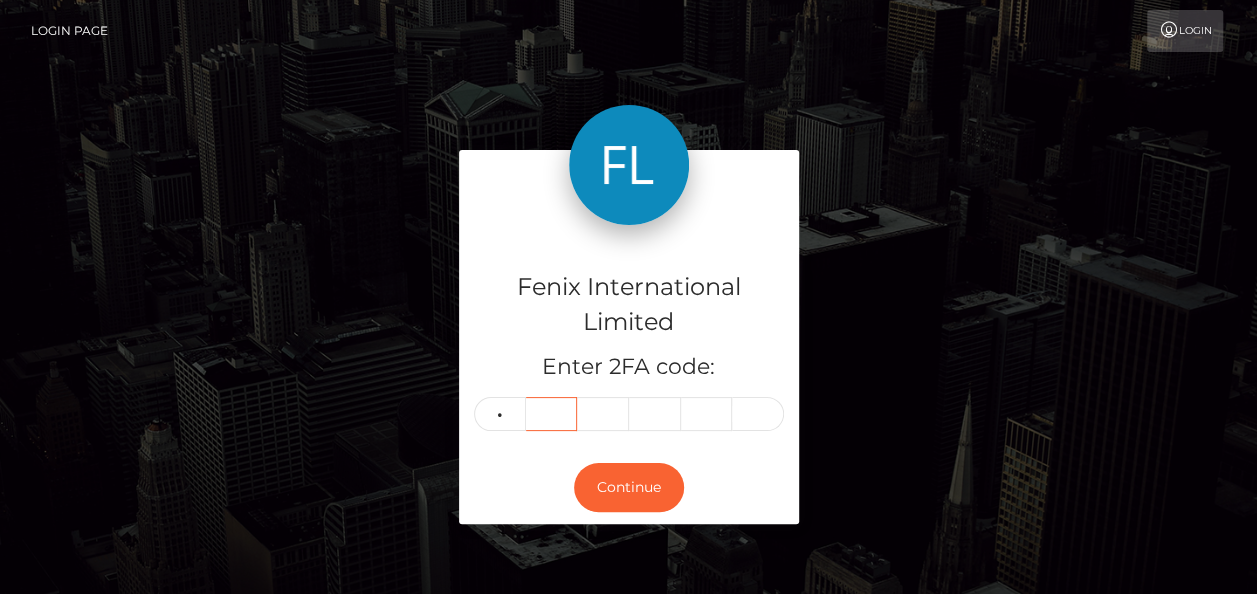 type 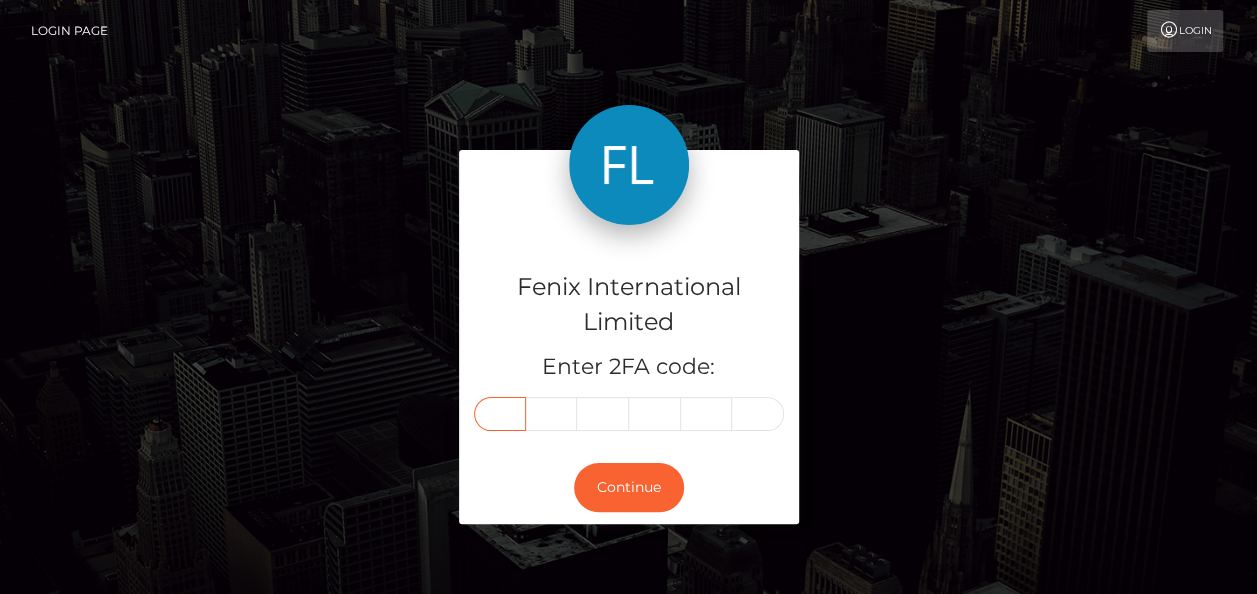 type on "1" 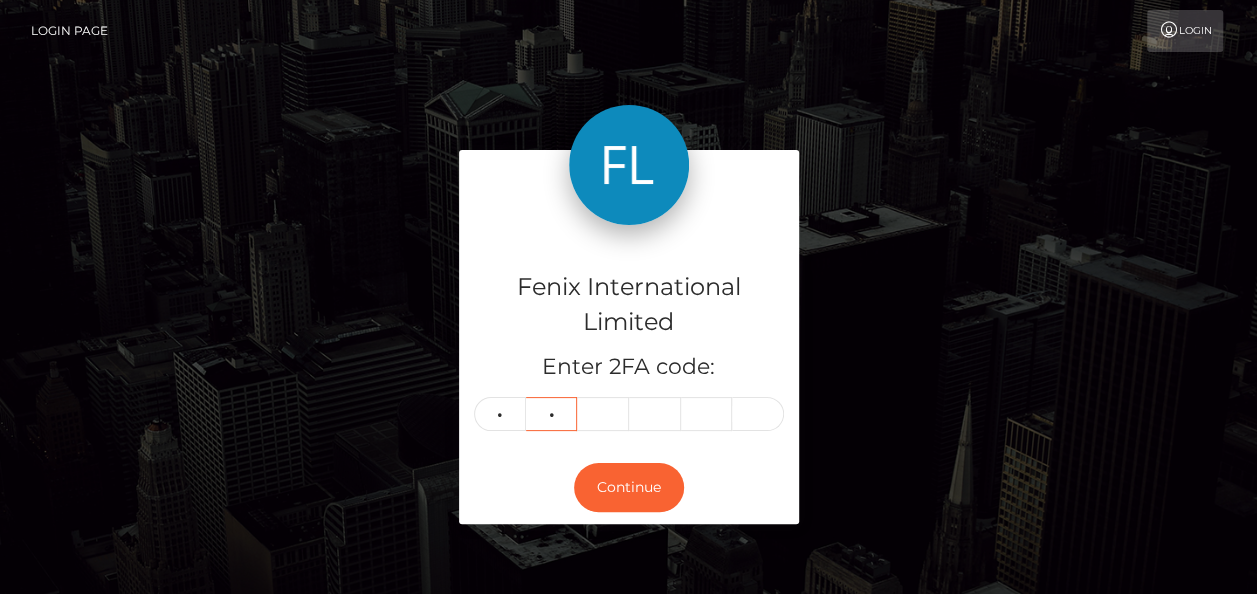 type on "7" 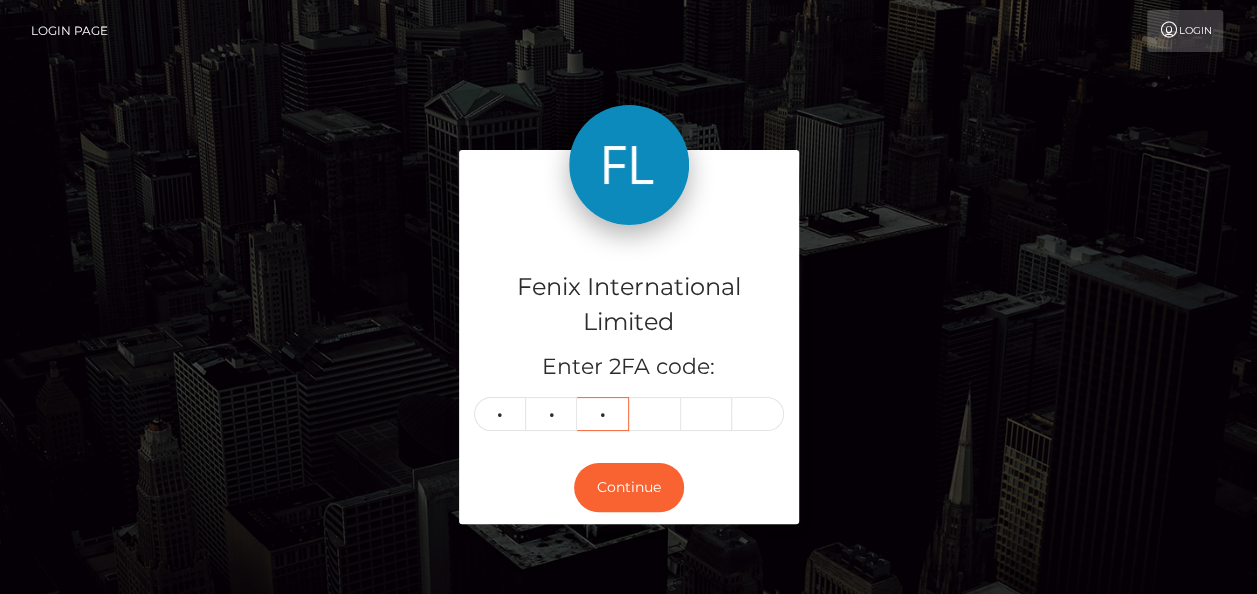 type on "8" 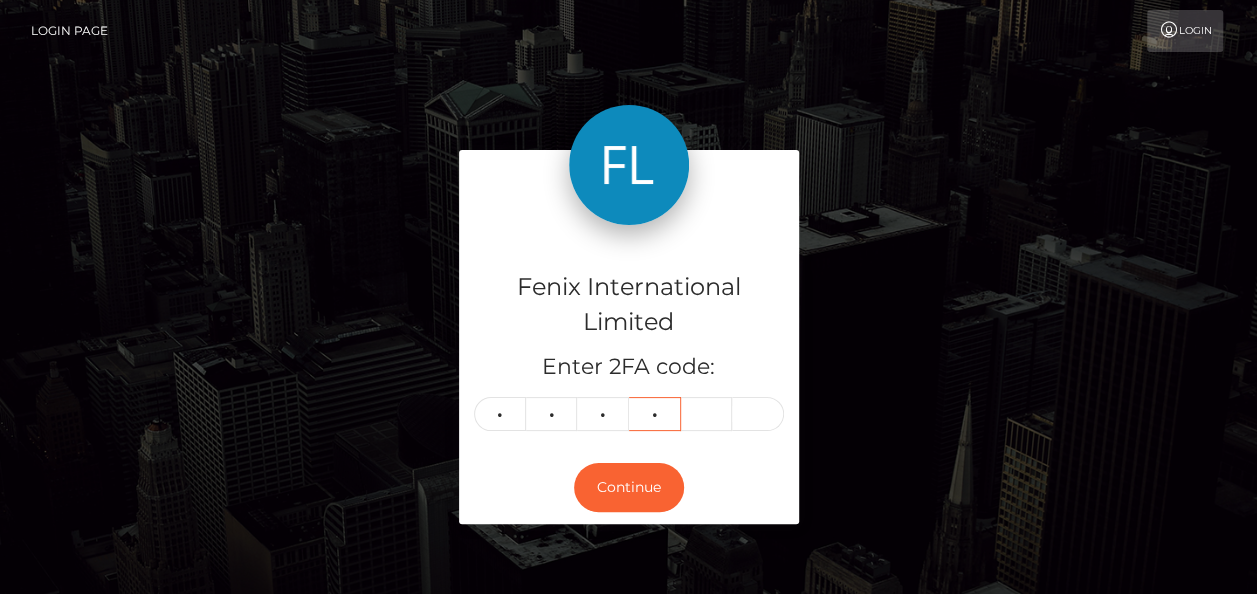 type on "0" 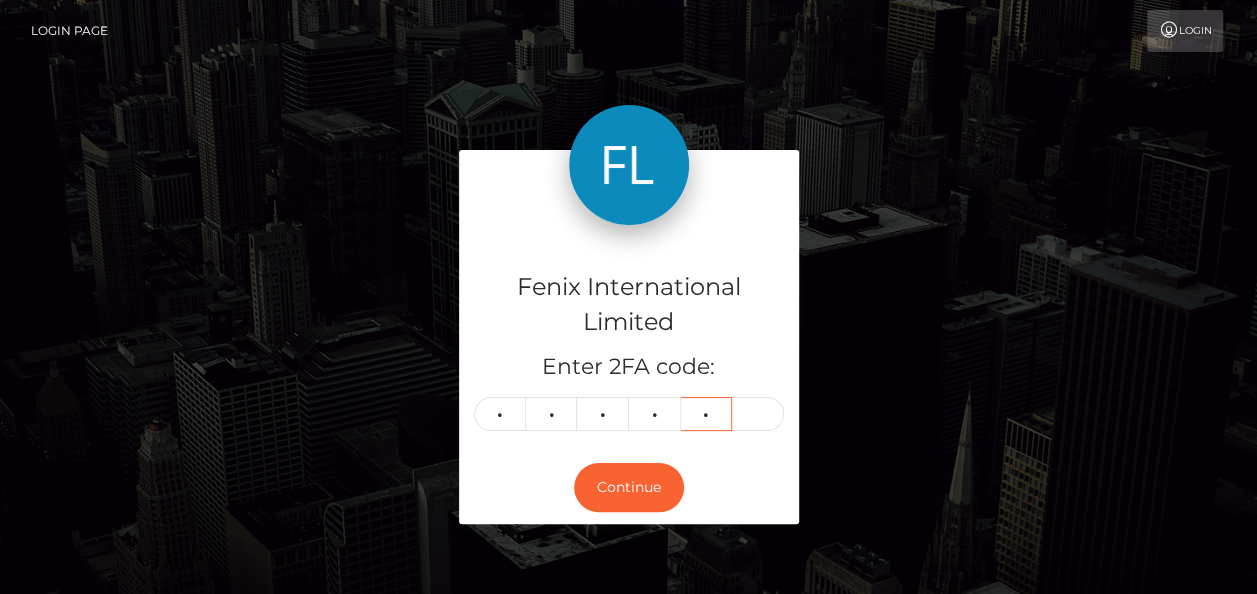 type on "8" 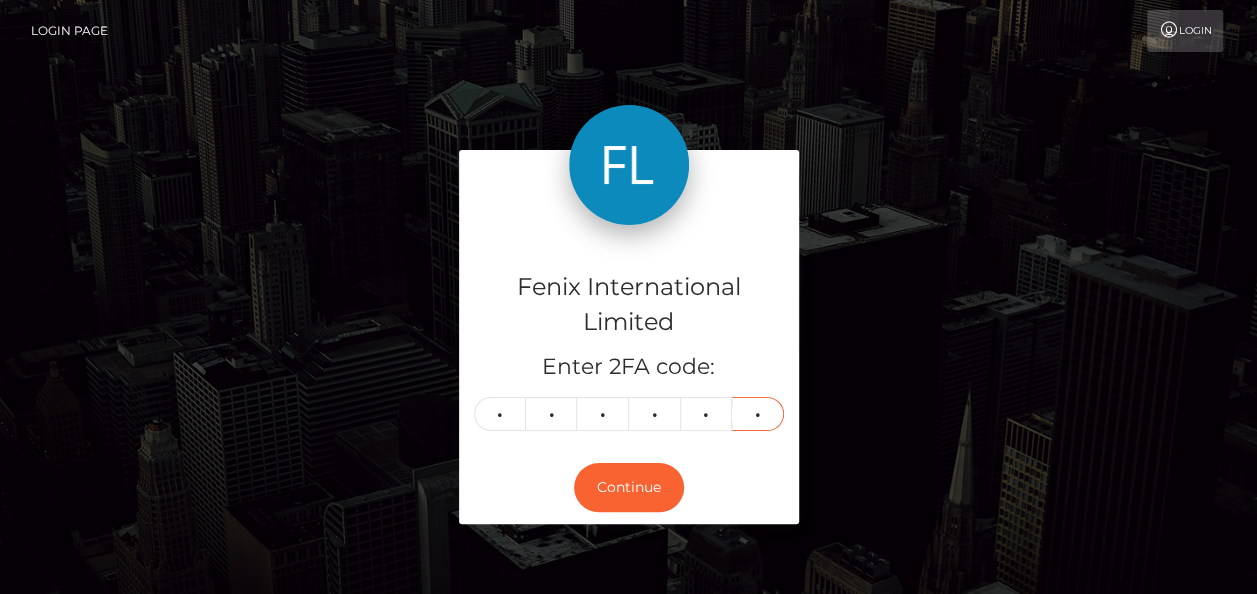 type on "0" 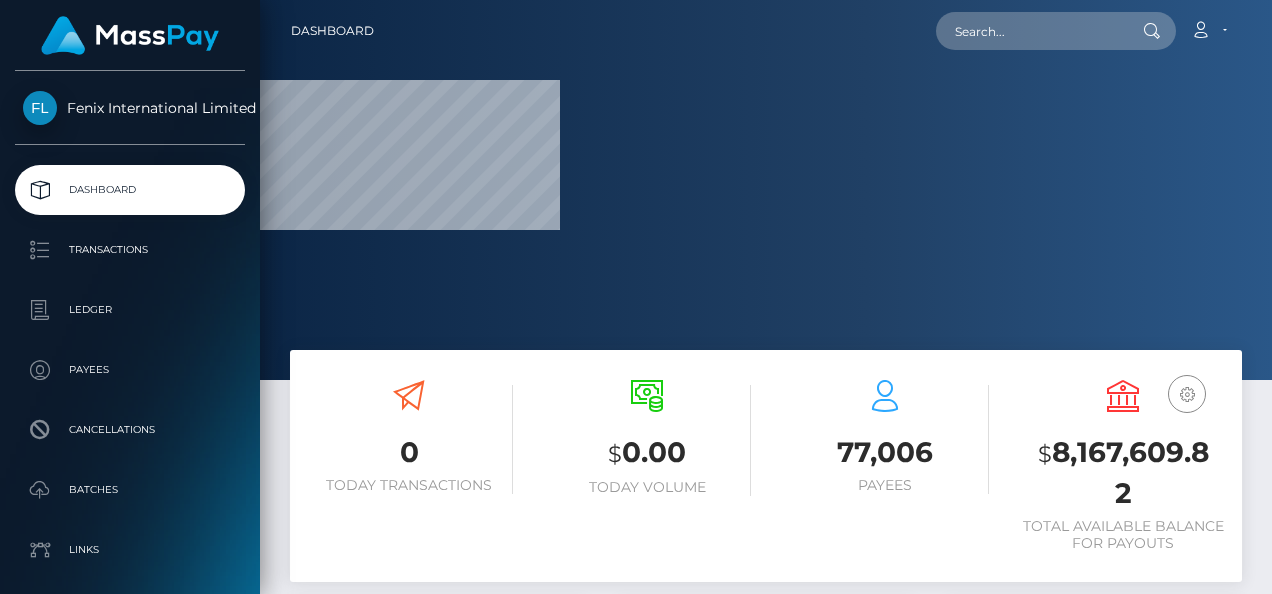 scroll, scrollTop: 0, scrollLeft: 0, axis: both 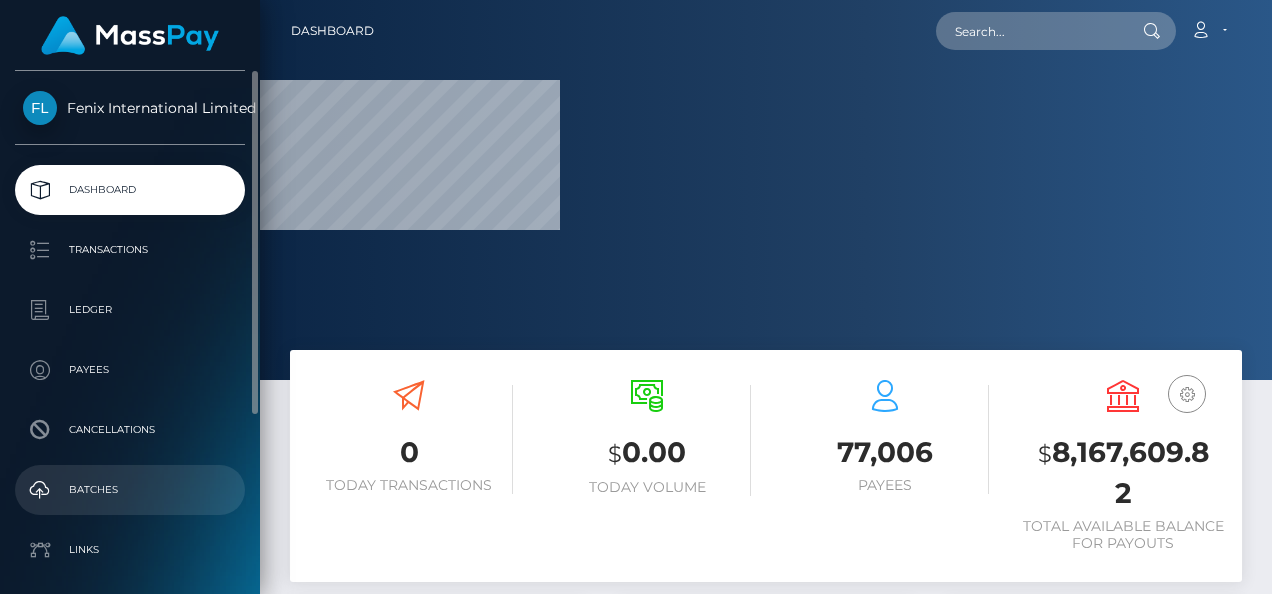 click on "Batches" at bounding box center (130, 490) 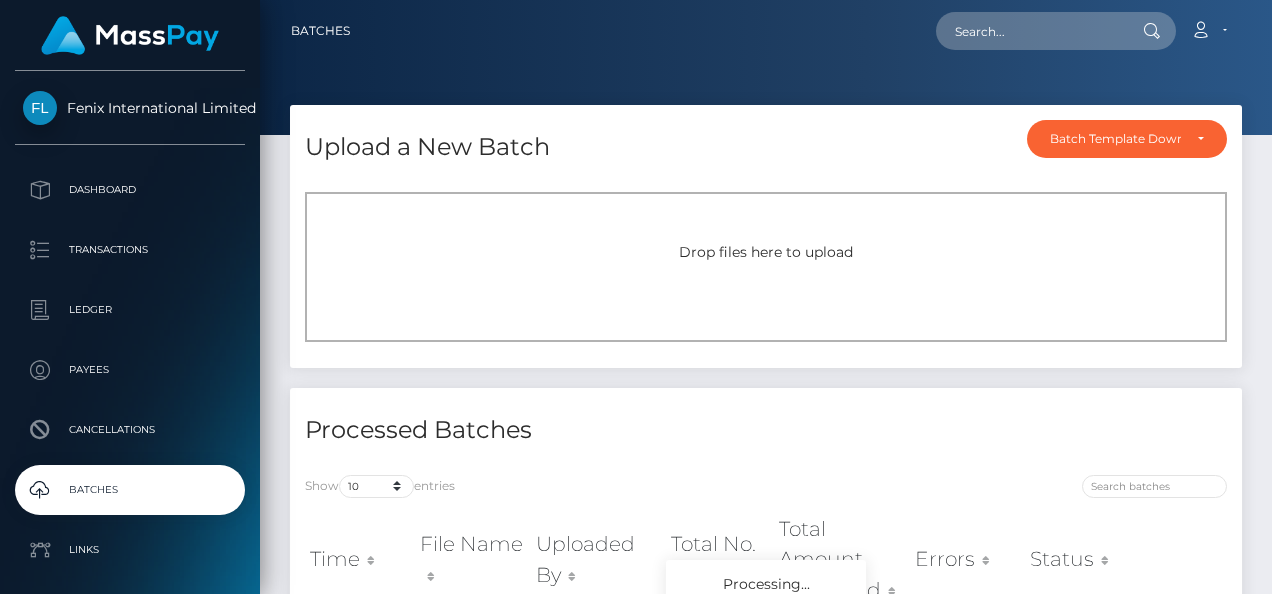 scroll, scrollTop: 0, scrollLeft: 0, axis: both 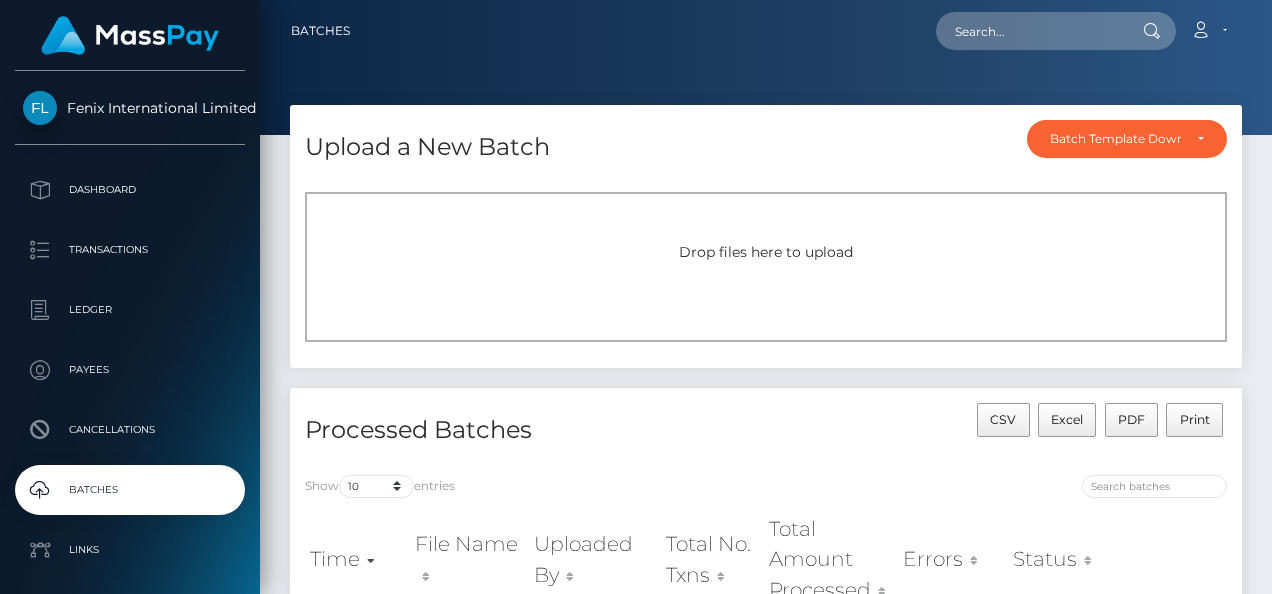 click on "Drop files here to upload" at bounding box center [766, 252] 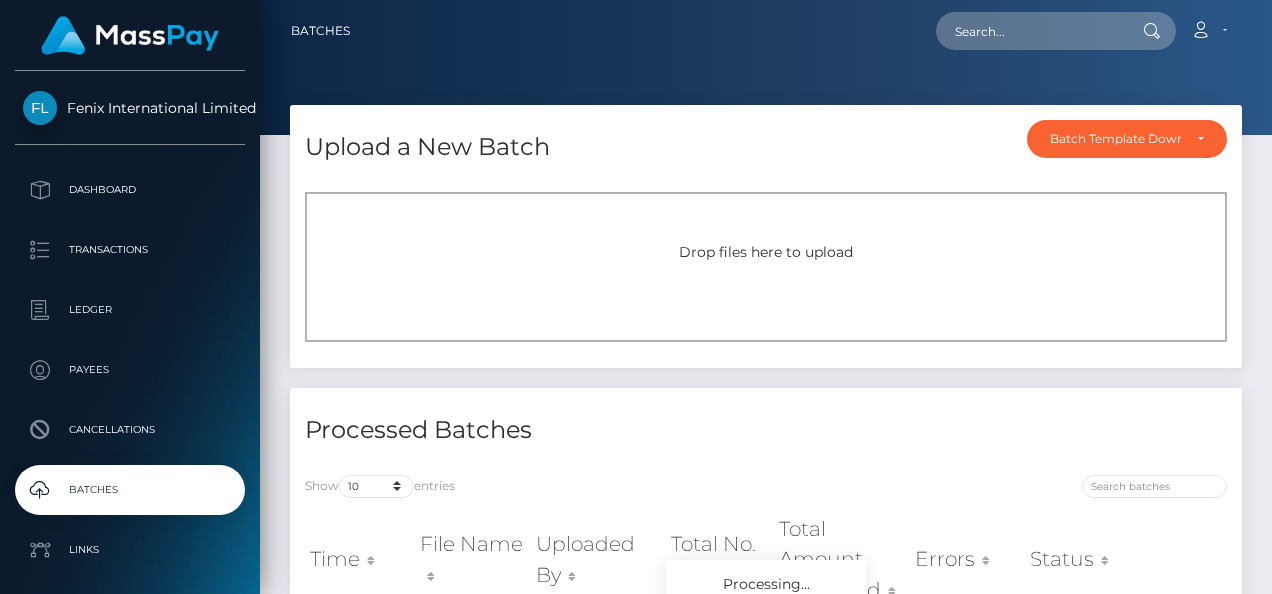 scroll, scrollTop: 0, scrollLeft: 0, axis: both 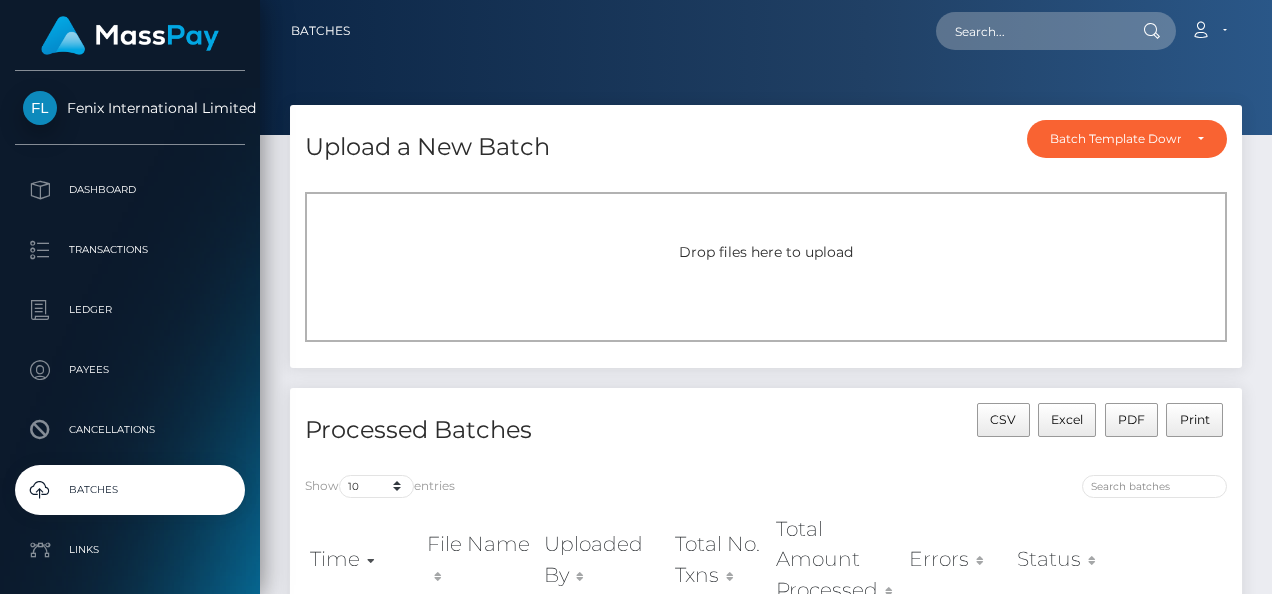 click on "Drop files here to upload" at bounding box center (766, 267) 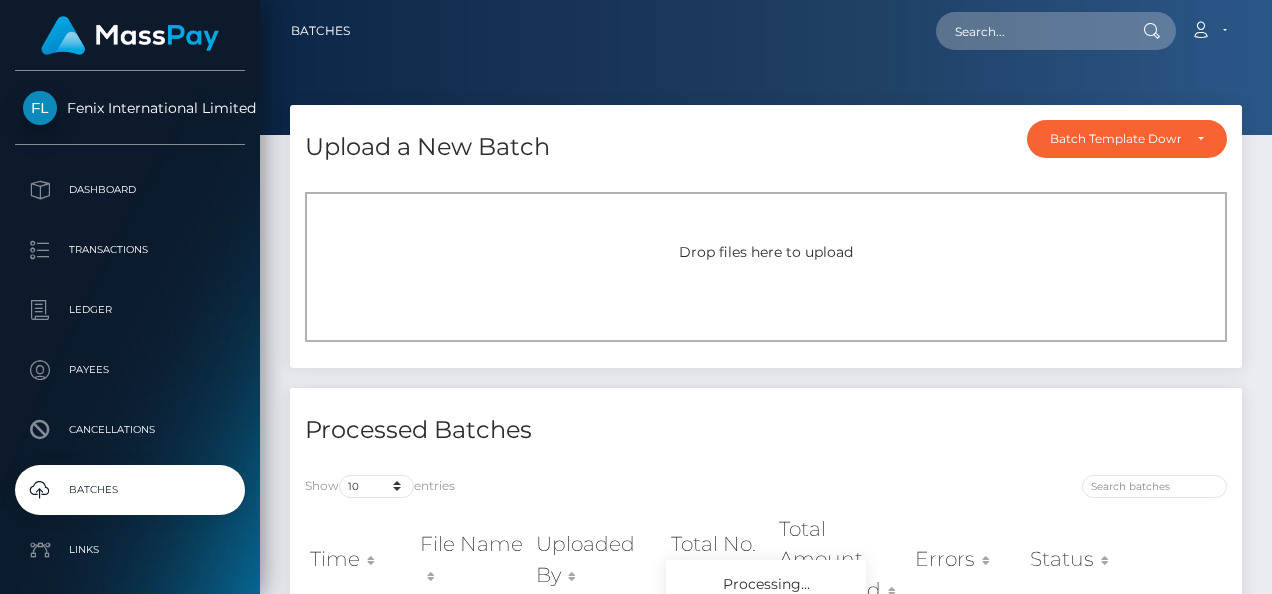 scroll, scrollTop: 0, scrollLeft: 0, axis: both 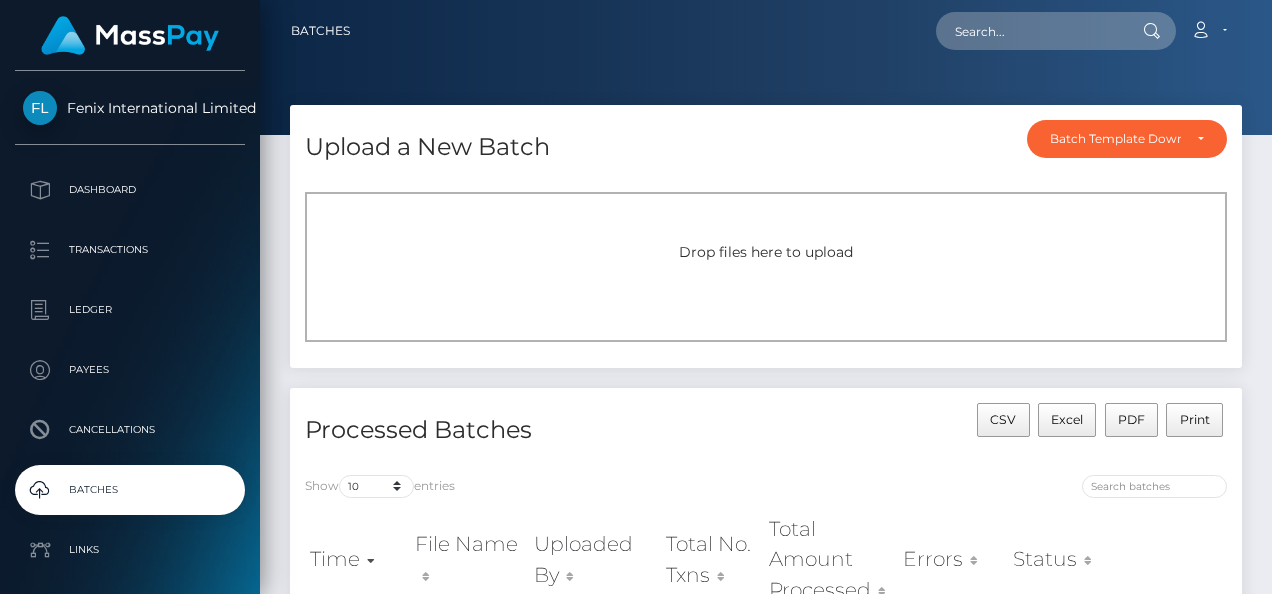 click on "Drop files here to upload" at bounding box center [766, 267] 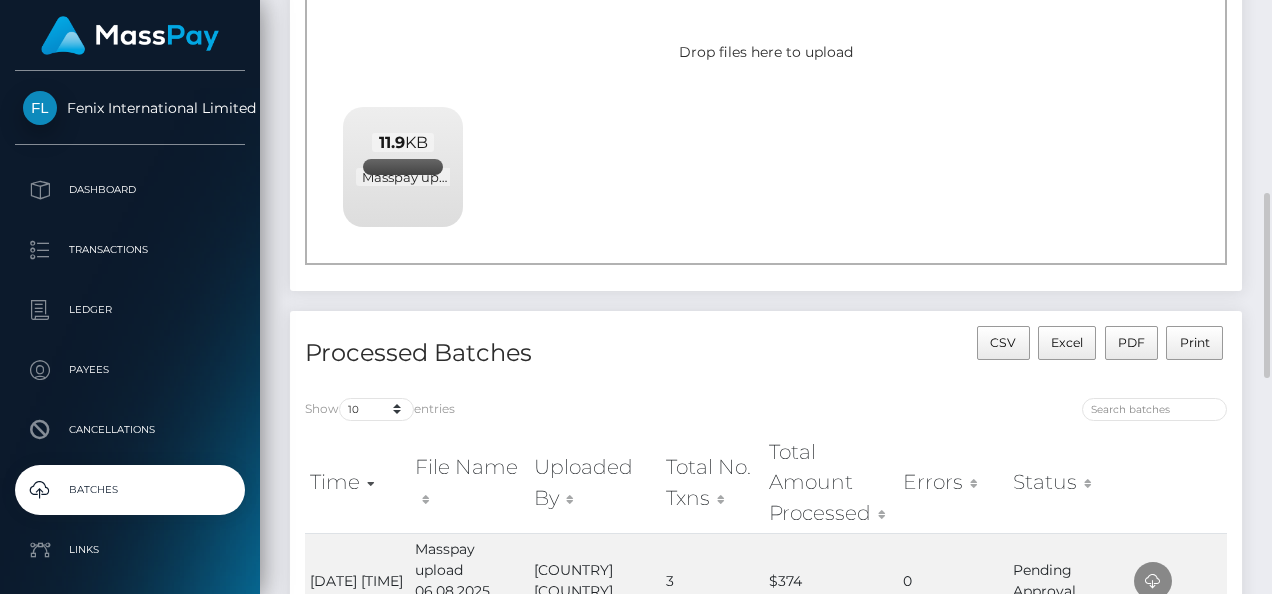 scroll, scrollTop: 300, scrollLeft: 0, axis: vertical 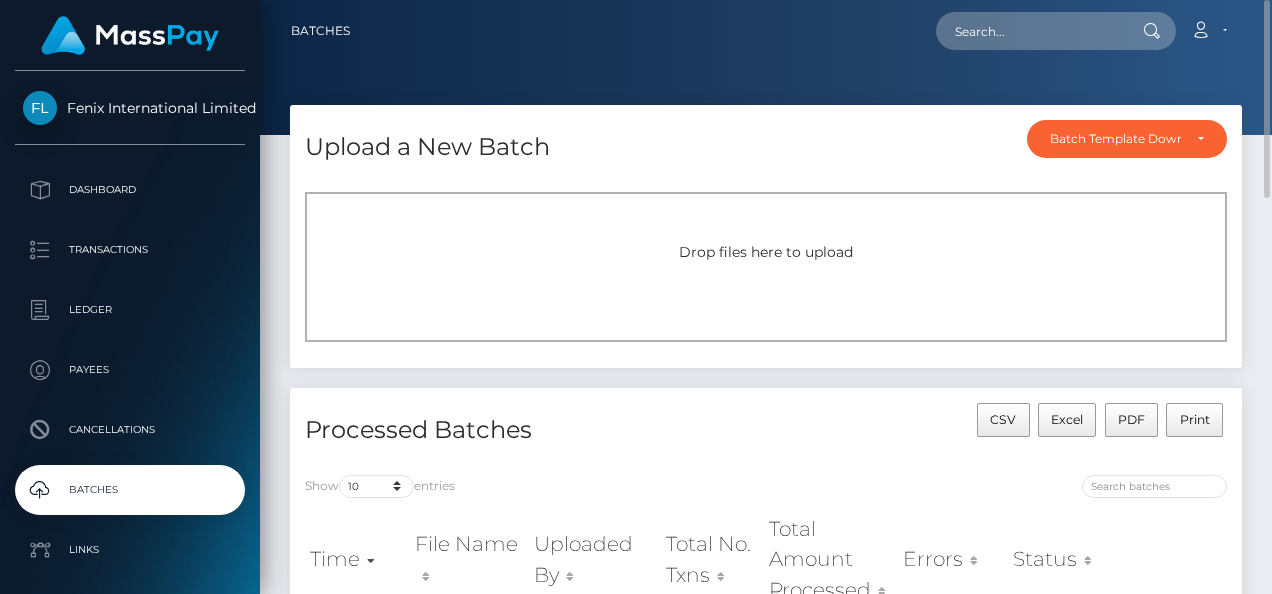 click on "Drop files here to upload" at bounding box center [766, 267] 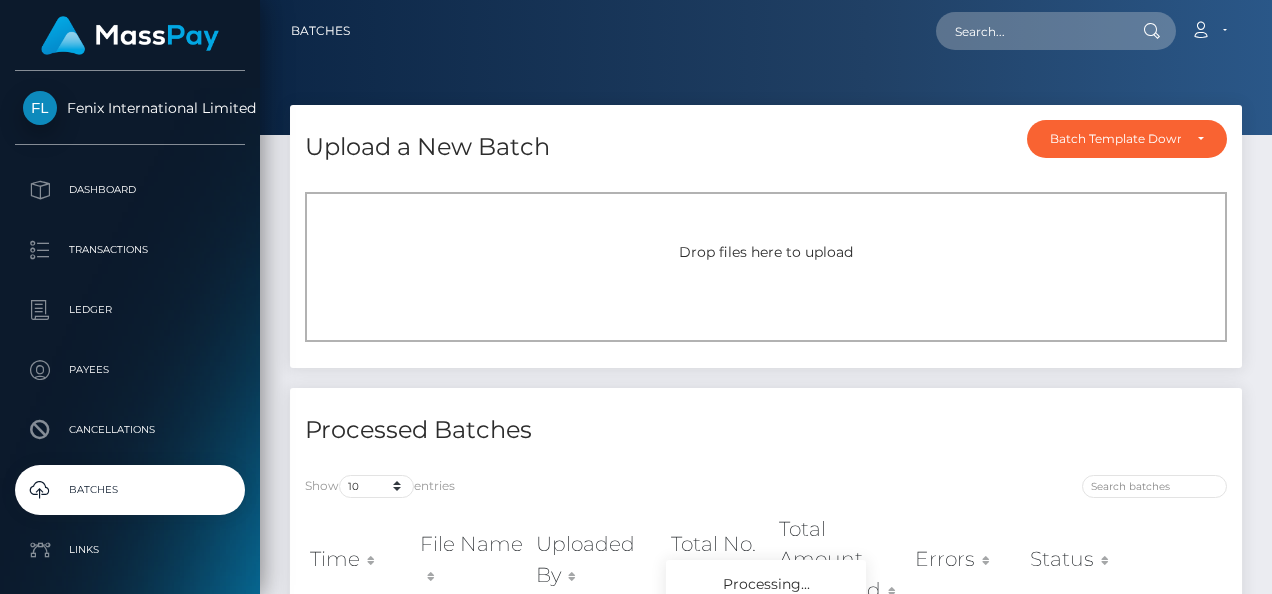 scroll, scrollTop: 0, scrollLeft: 0, axis: both 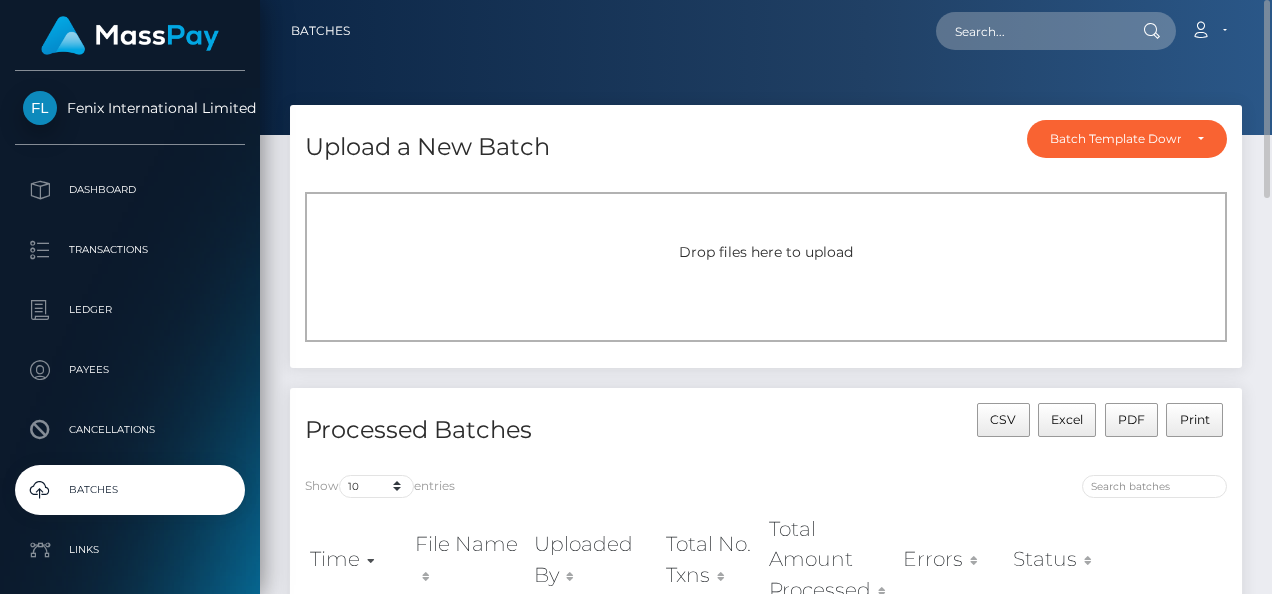 click on "Drop files here to upload" at bounding box center (766, 252) 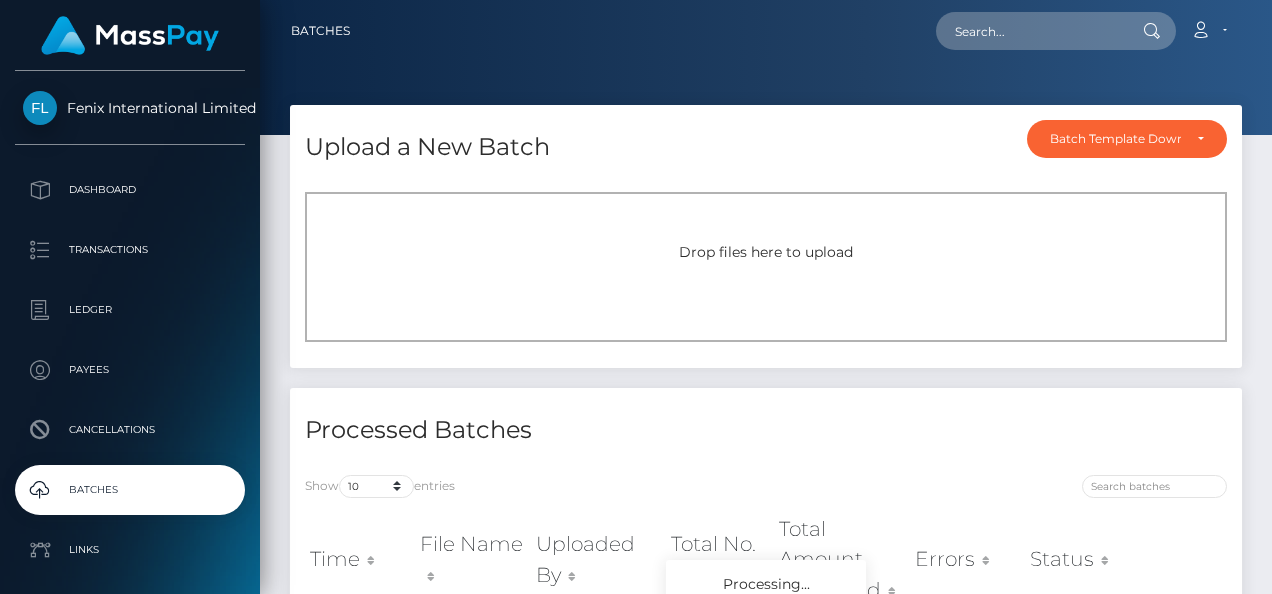 scroll, scrollTop: 0, scrollLeft: 0, axis: both 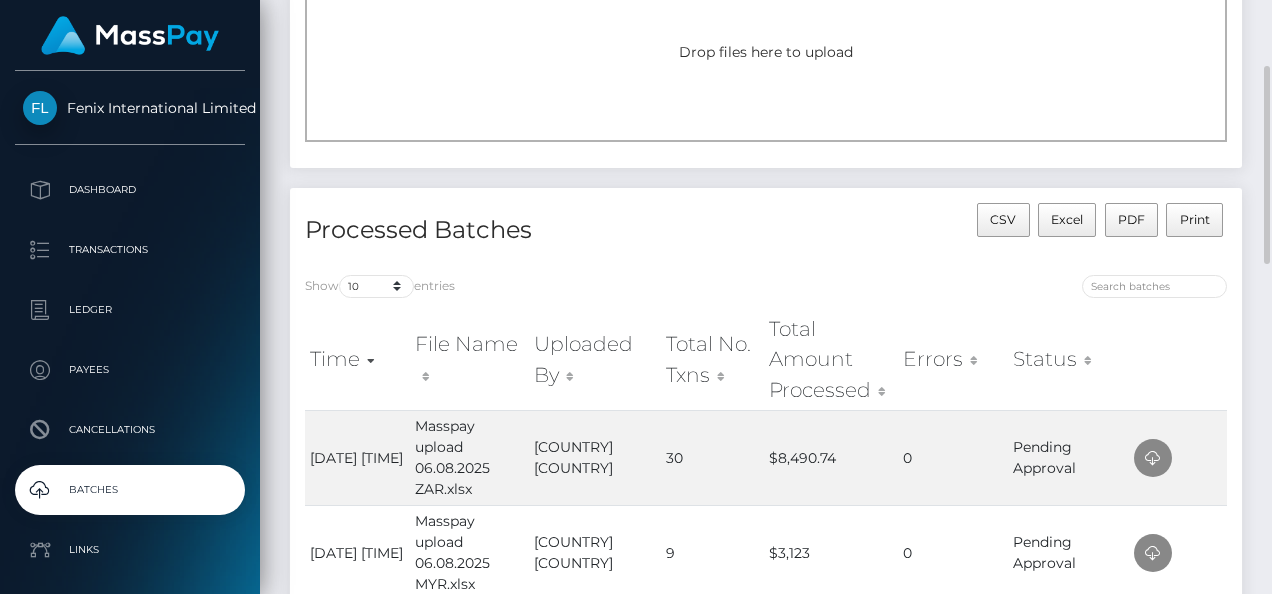 click on "Drop files here to upload" at bounding box center [766, 67] 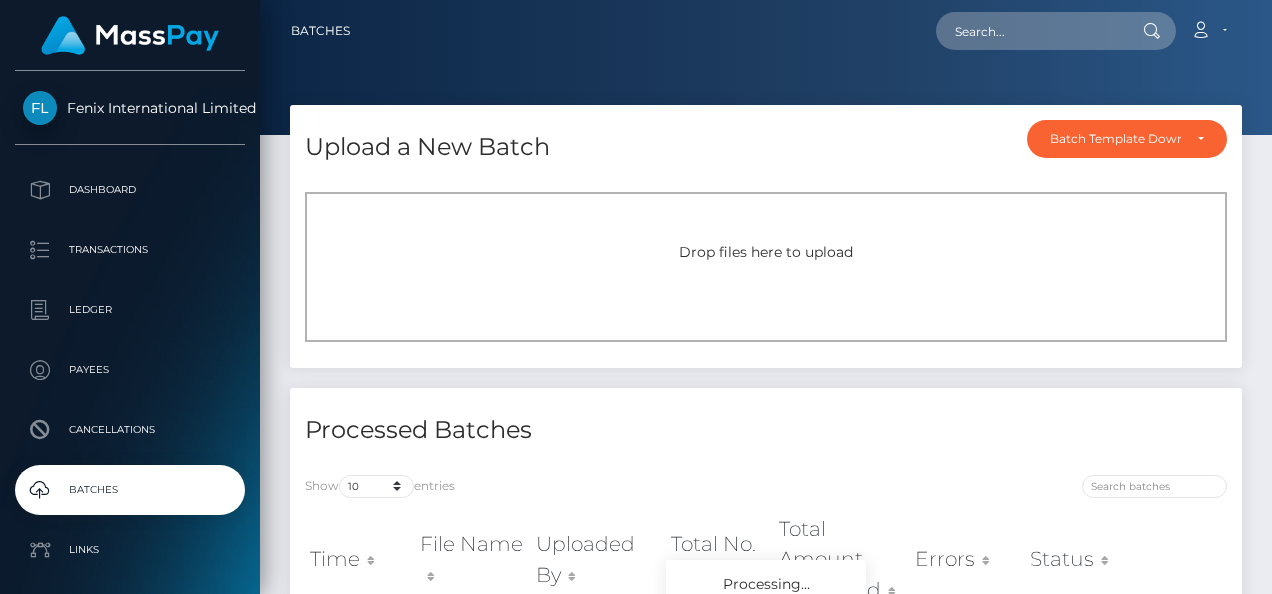 scroll, scrollTop: 0, scrollLeft: 0, axis: both 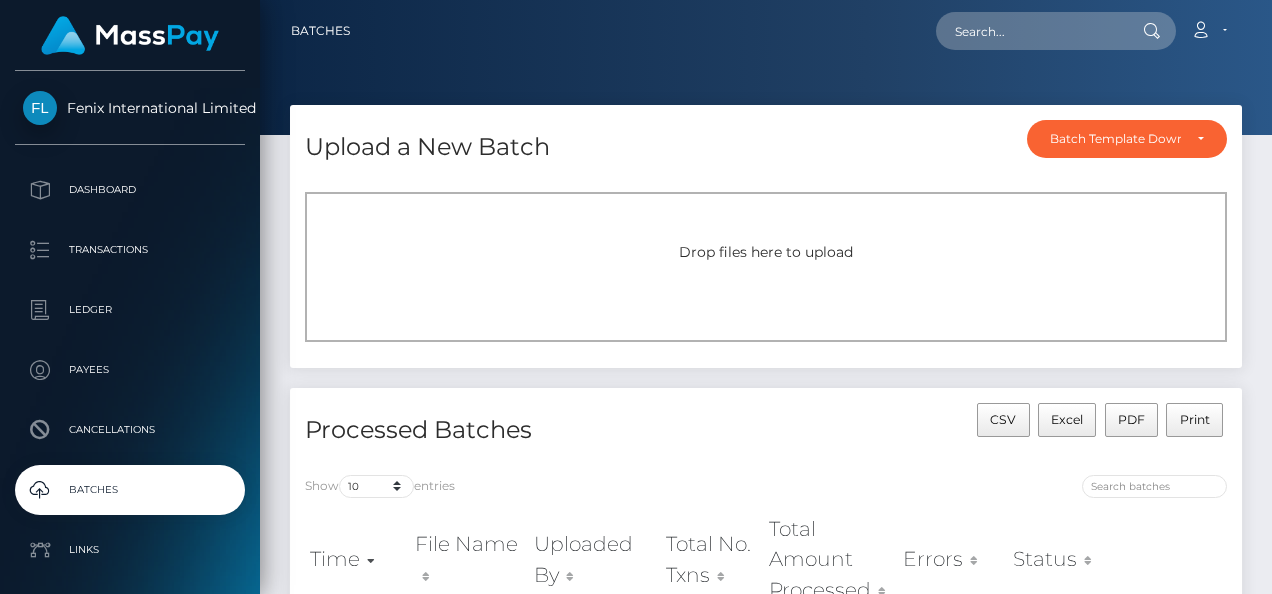 click on "Drop files here to upload" at bounding box center [766, 267] 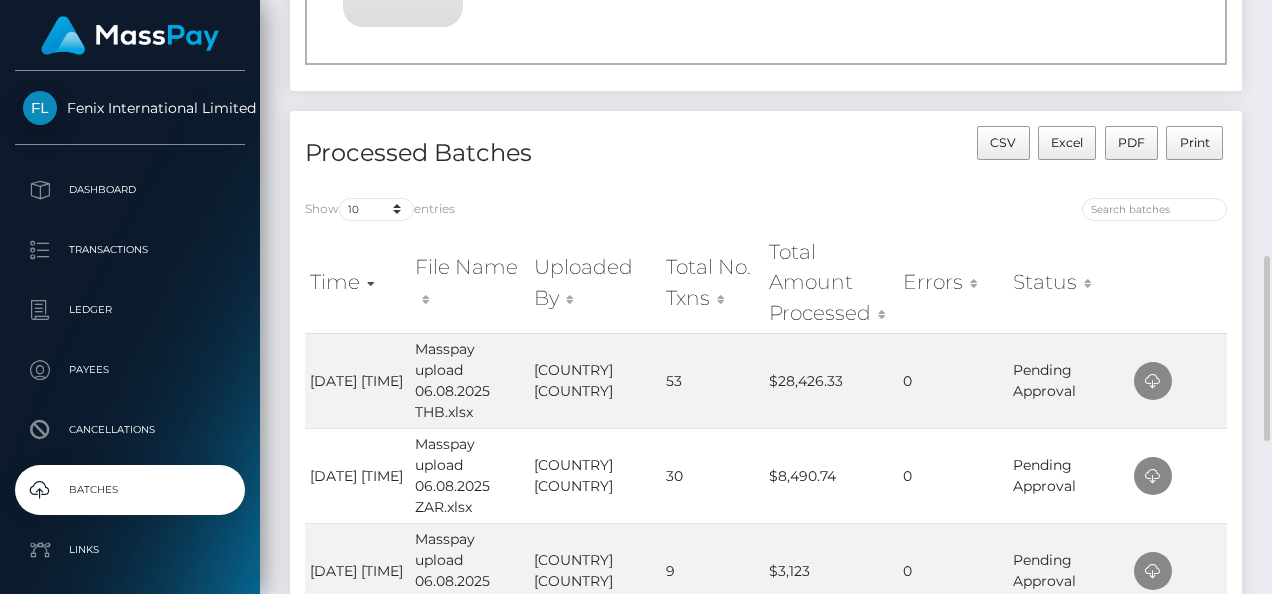 scroll, scrollTop: 500, scrollLeft: 0, axis: vertical 